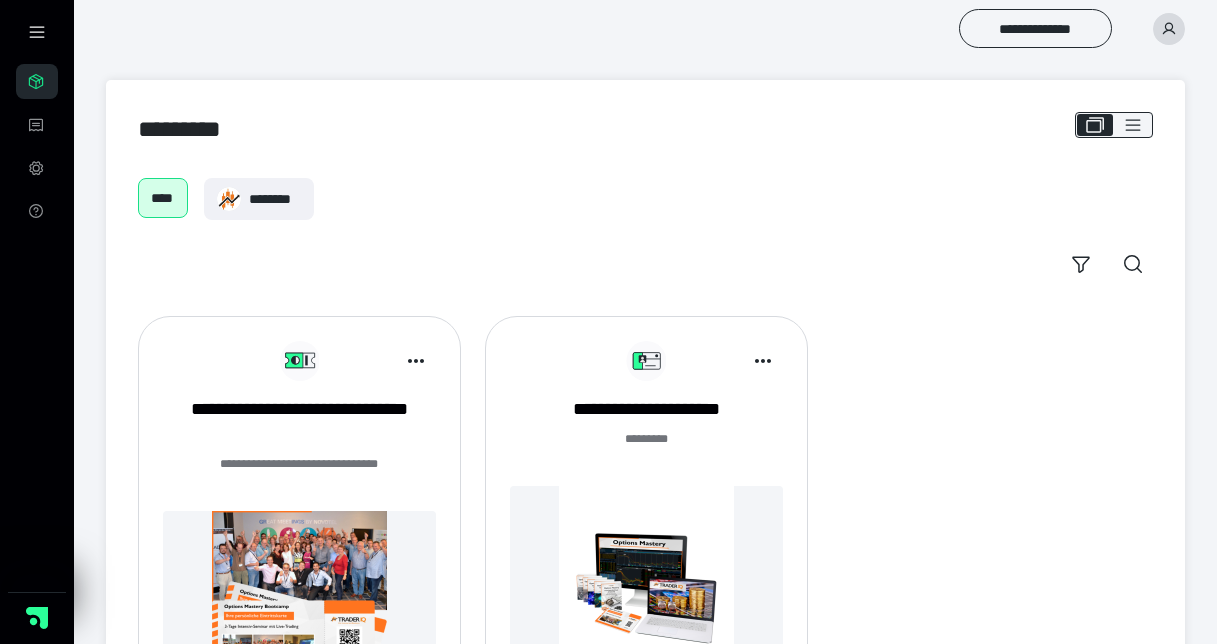 scroll, scrollTop: 0, scrollLeft: 0, axis: both 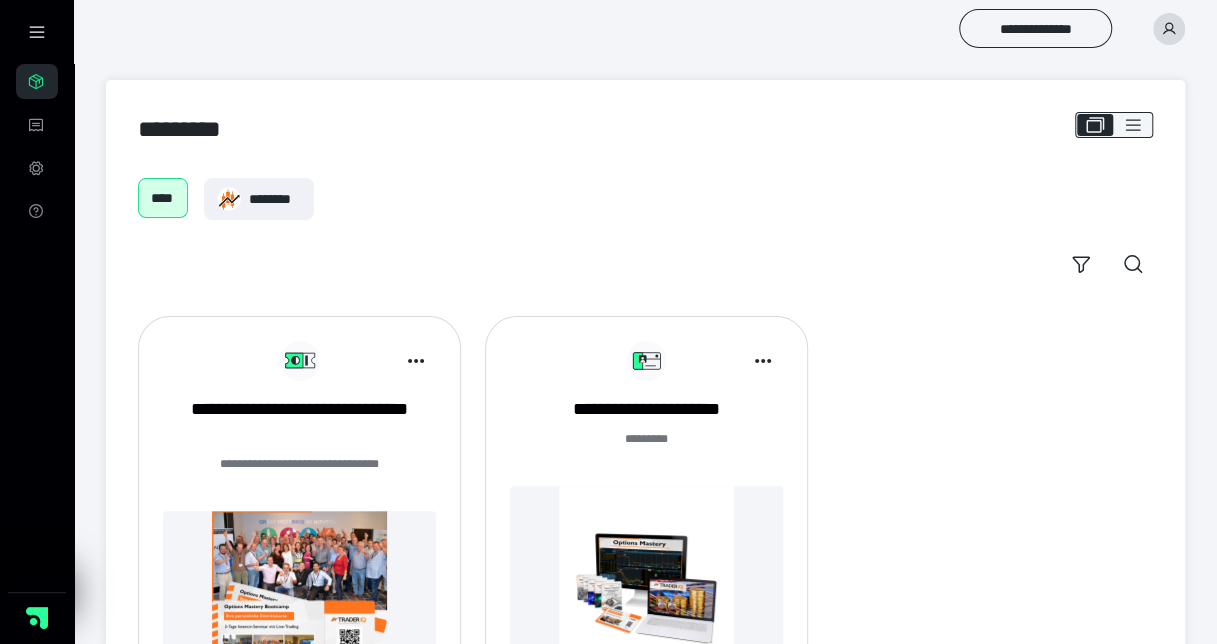click at bounding box center (646, 573) 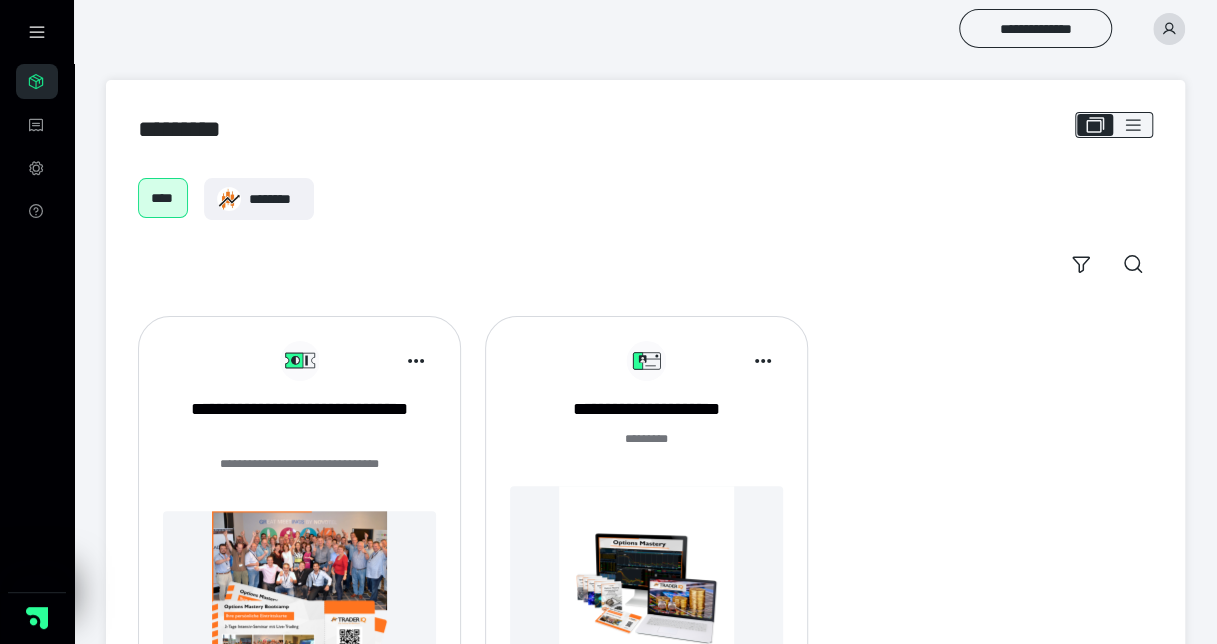 click at bounding box center (646, 573) 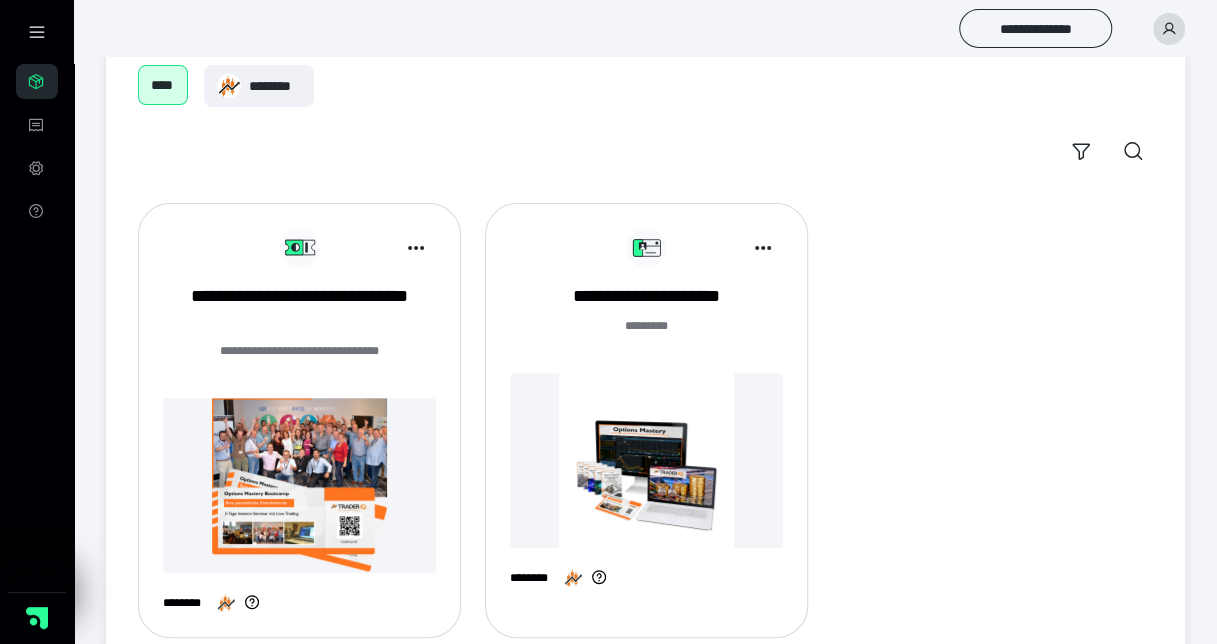 scroll, scrollTop: 128, scrollLeft: 0, axis: vertical 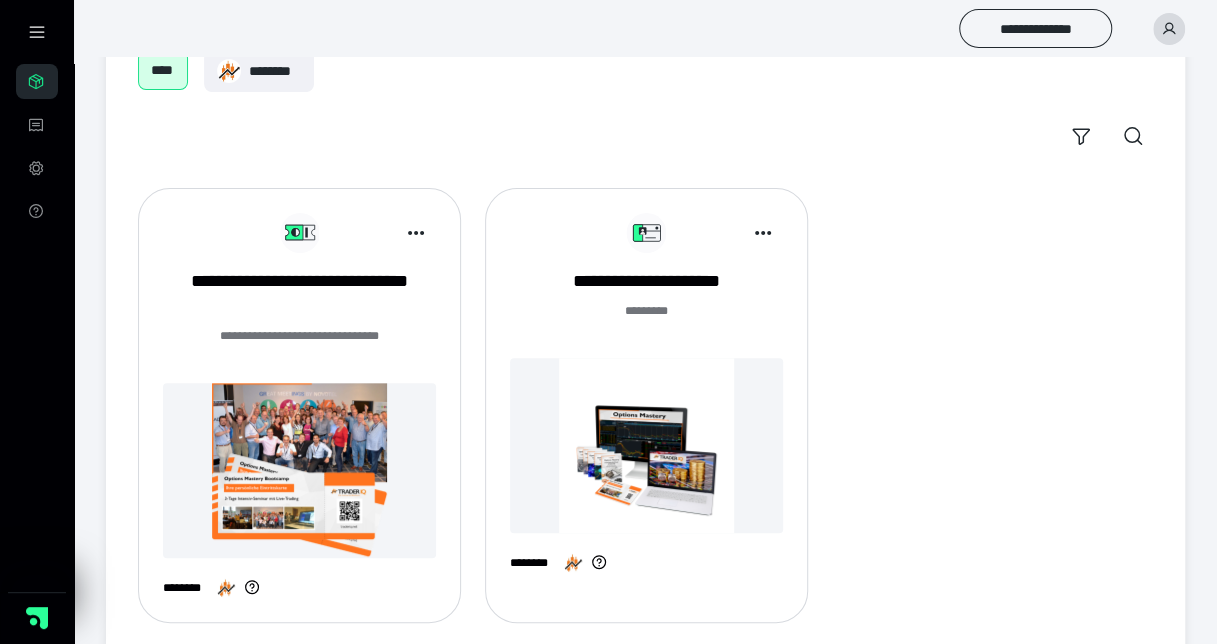 click at bounding box center (646, 445) 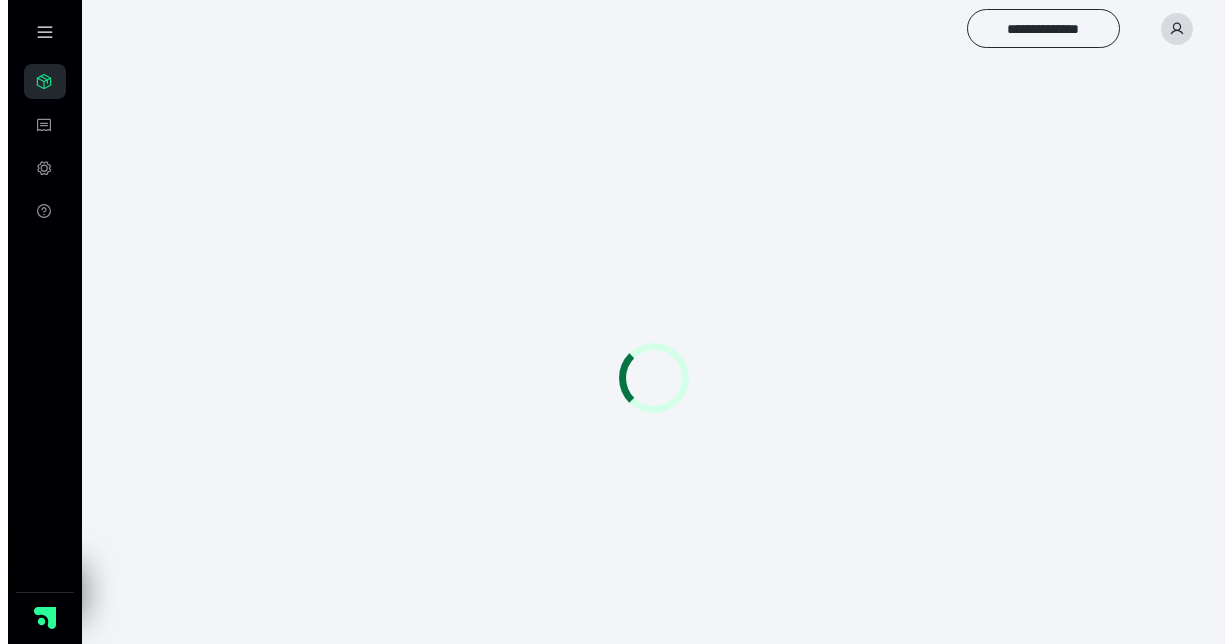 scroll, scrollTop: 0, scrollLeft: 0, axis: both 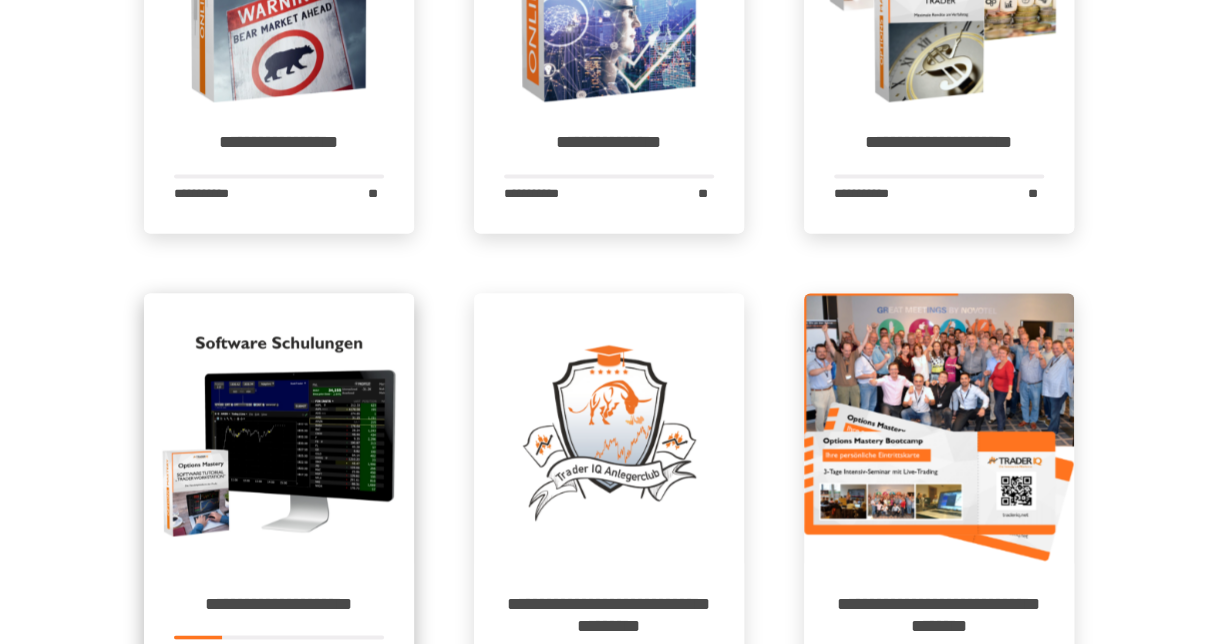 click at bounding box center [279, 428] 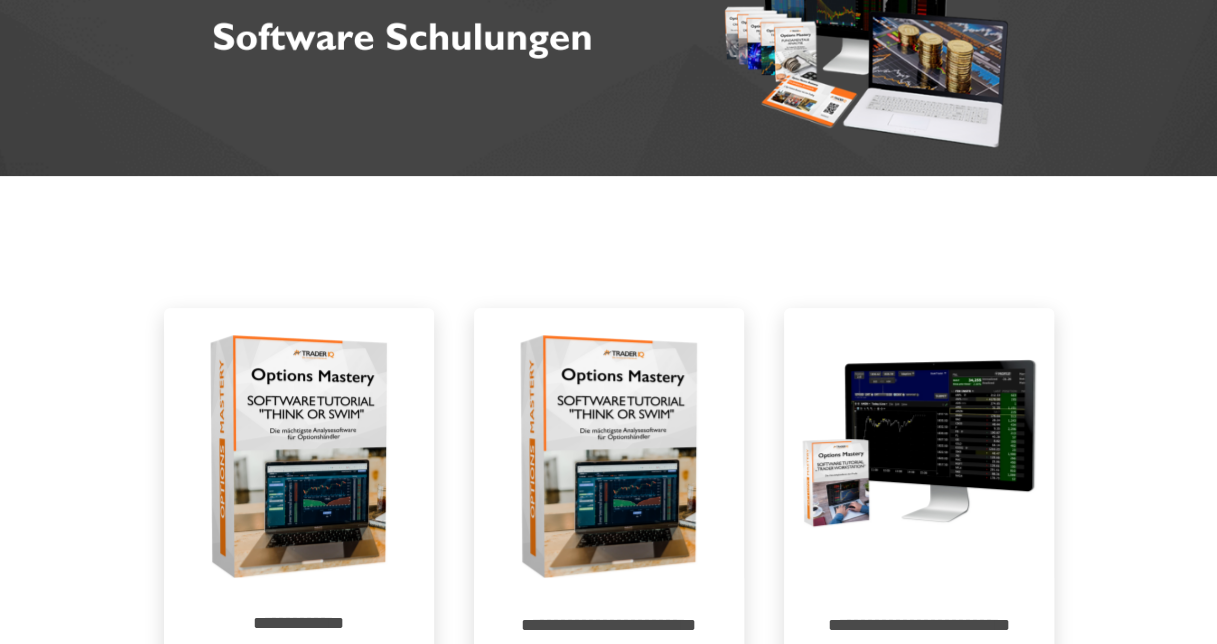 scroll, scrollTop: 314, scrollLeft: 0, axis: vertical 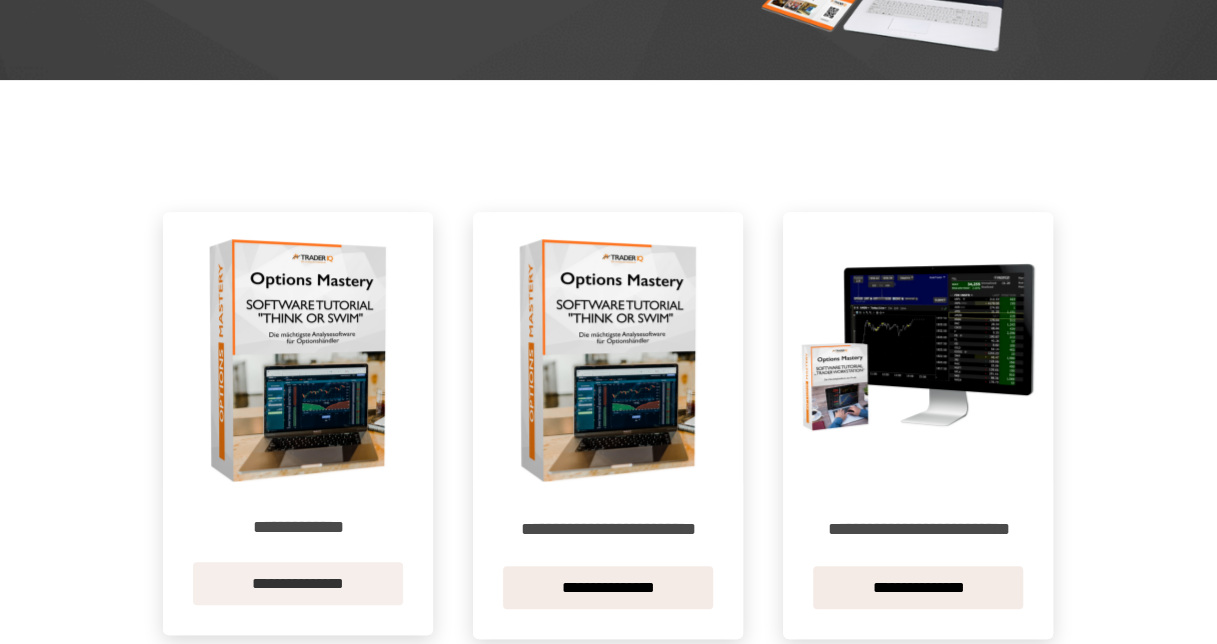 click on "**********" at bounding box center [298, 583] 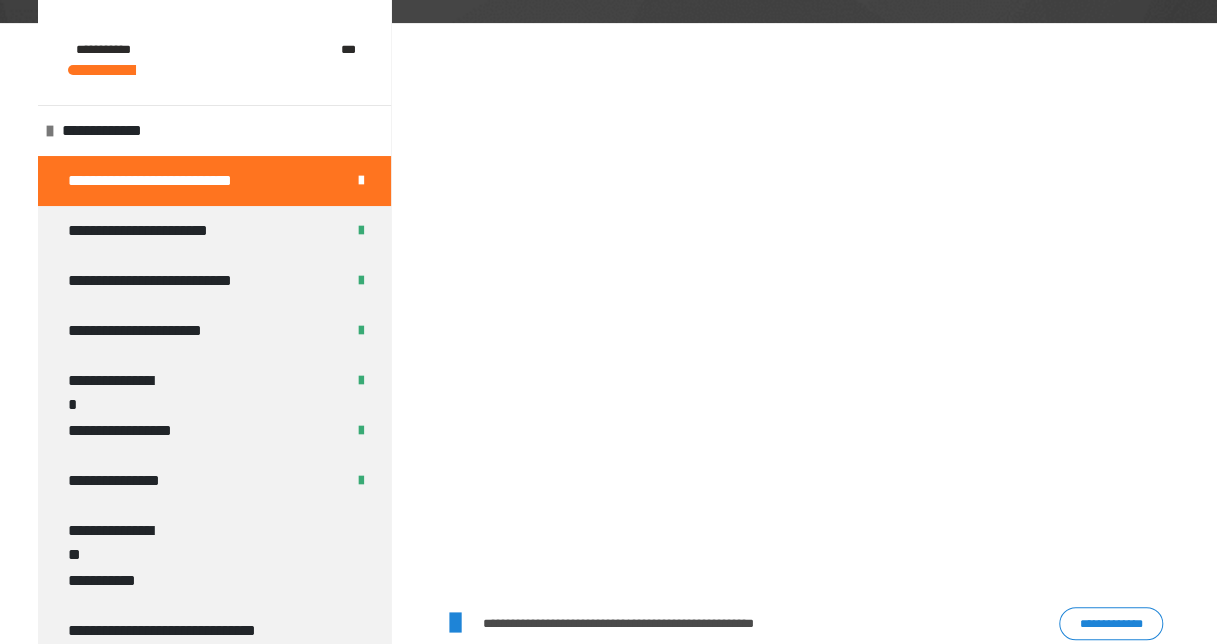 scroll, scrollTop: 365, scrollLeft: 0, axis: vertical 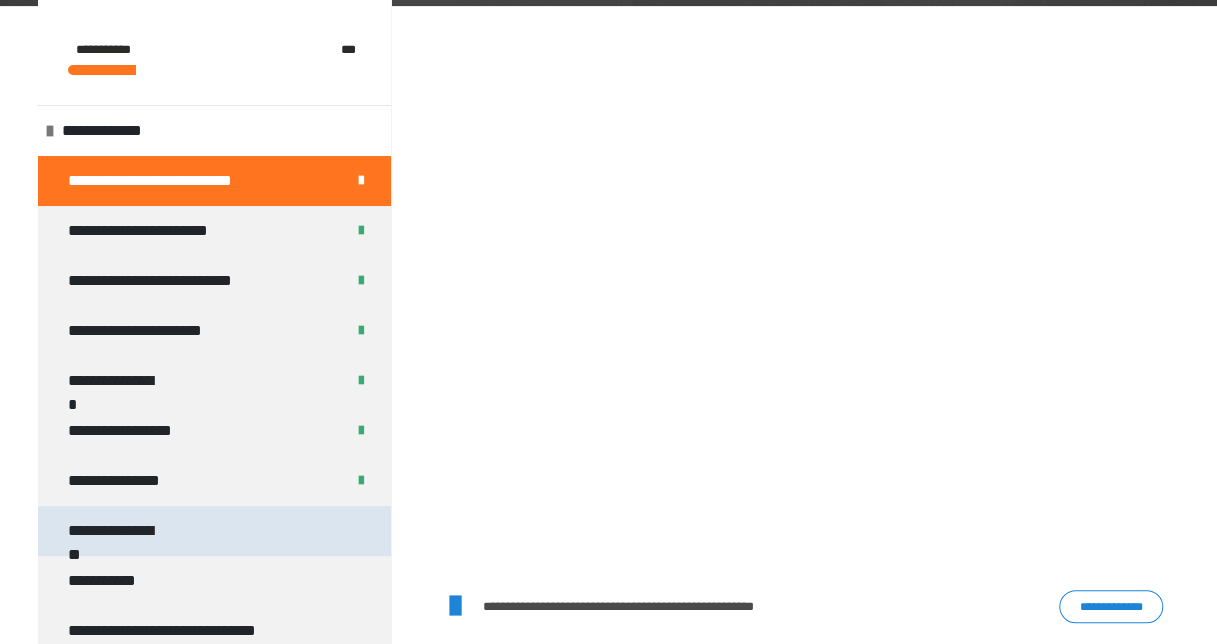 click on "**********" at bounding box center [118, 531] 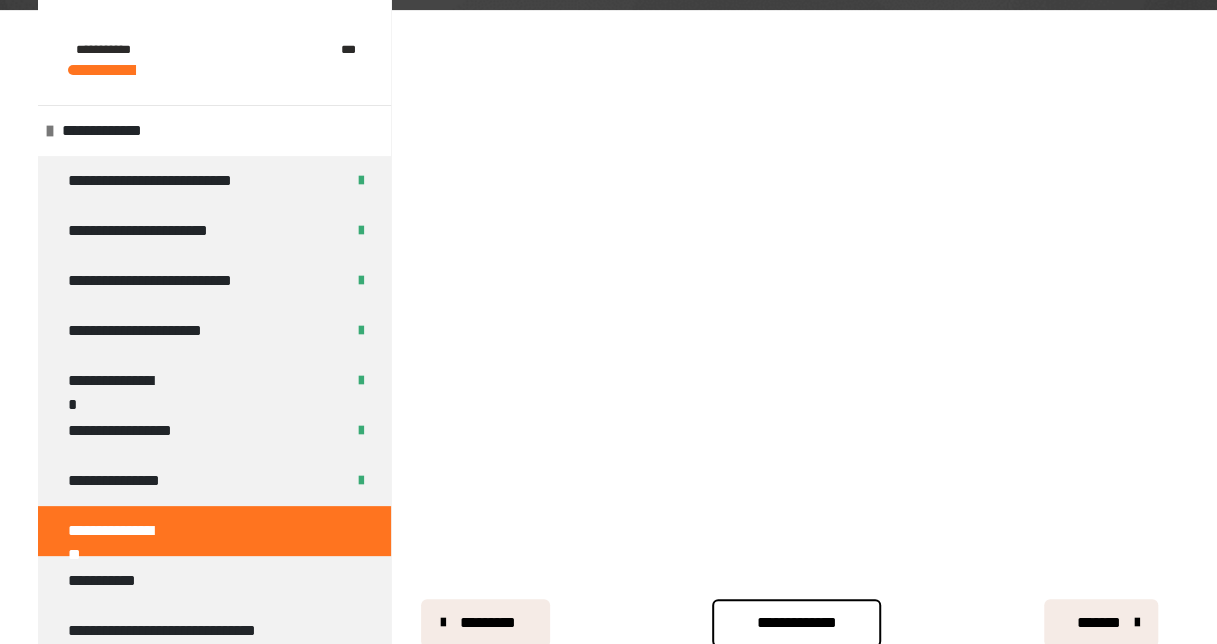 click on "*******" at bounding box center (1099, 623) 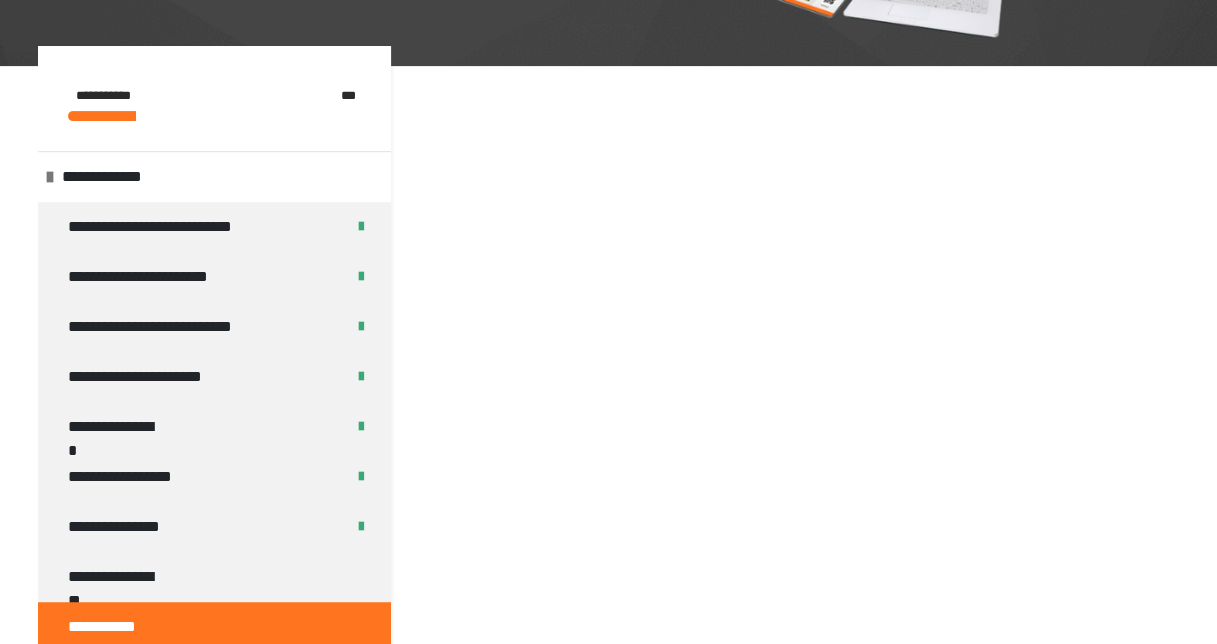 scroll, scrollTop: 309, scrollLeft: 0, axis: vertical 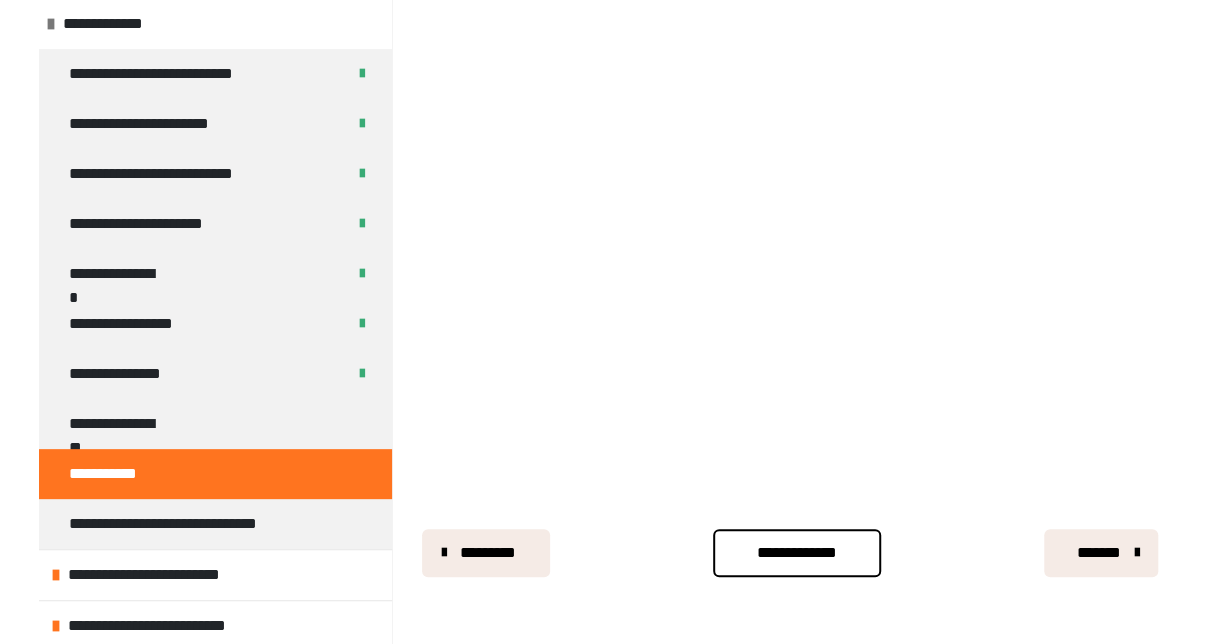 click on "**********" at bounding box center (797, 553) 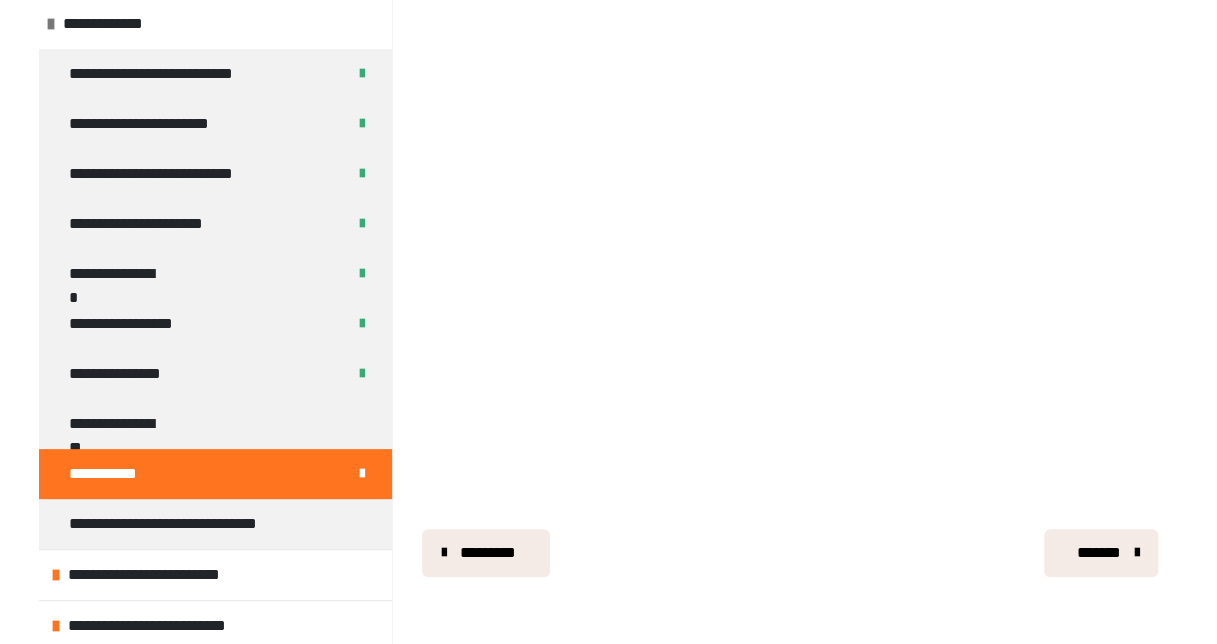 click on "*******" at bounding box center (1099, 553) 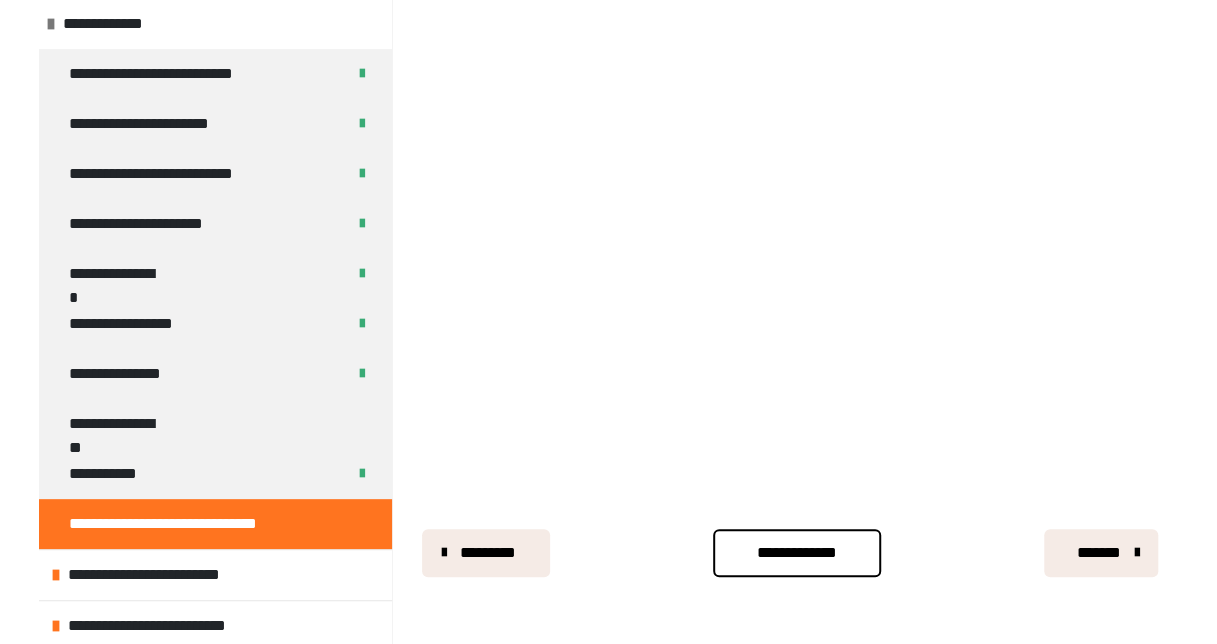 scroll, scrollTop: 220, scrollLeft: 0, axis: vertical 